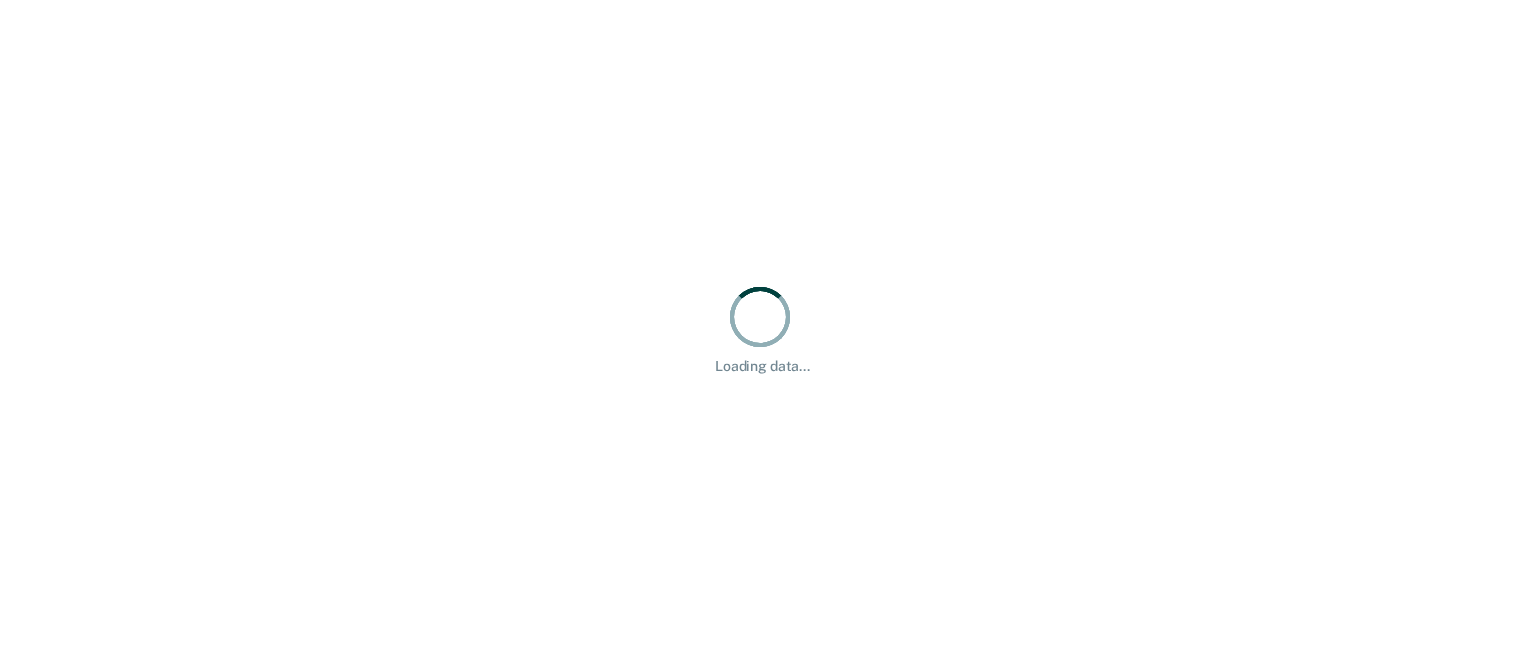 scroll, scrollTop: 0, scrollLeft: 0, axis: both 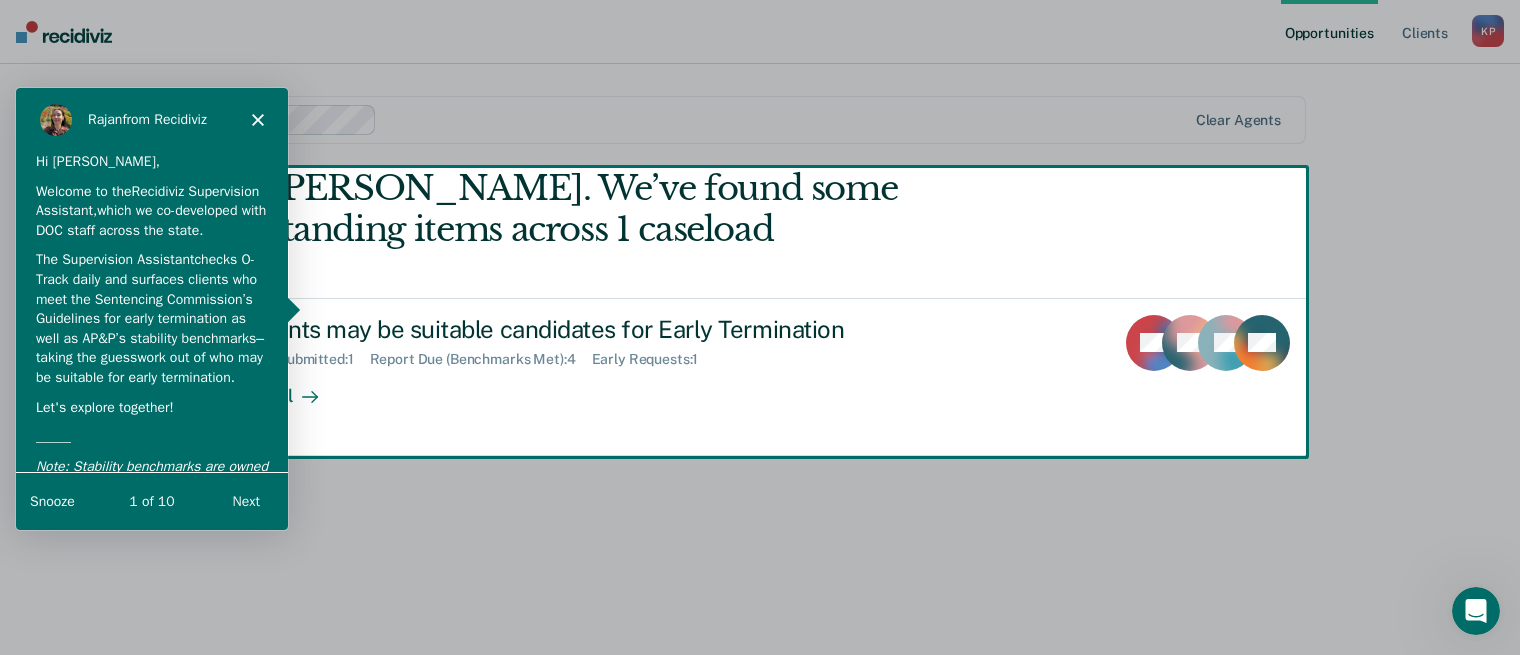 click at bounding box center [760, 327] 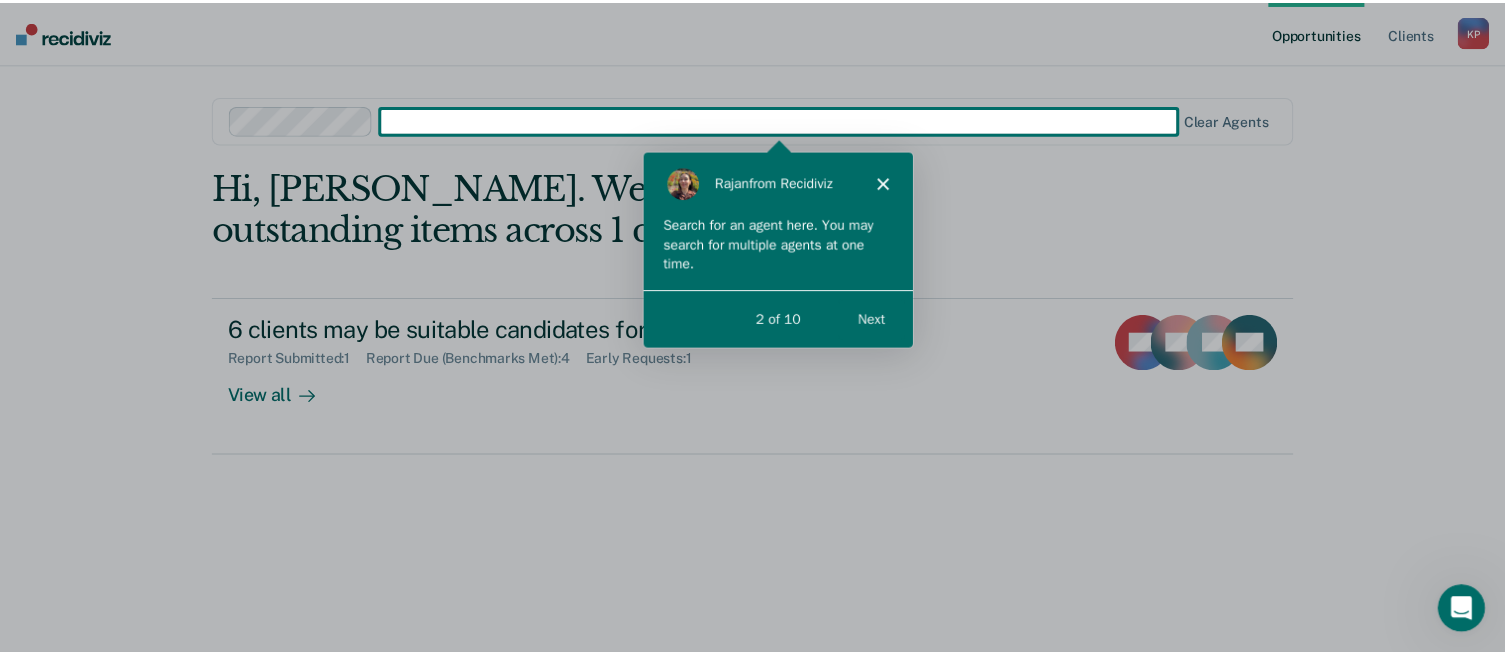 scroll, scrollTop: 0, scrollLeft: 0, axis: both 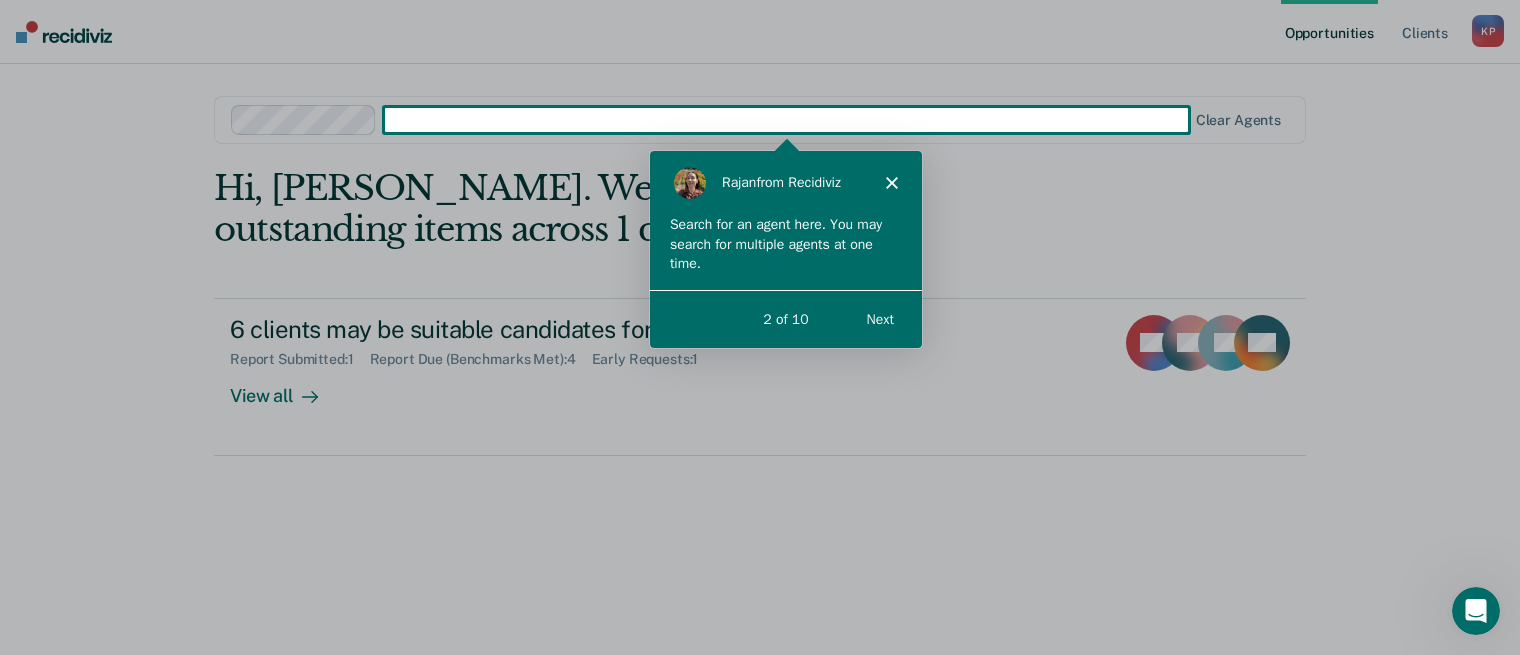 click at bounding box center [760, 327] 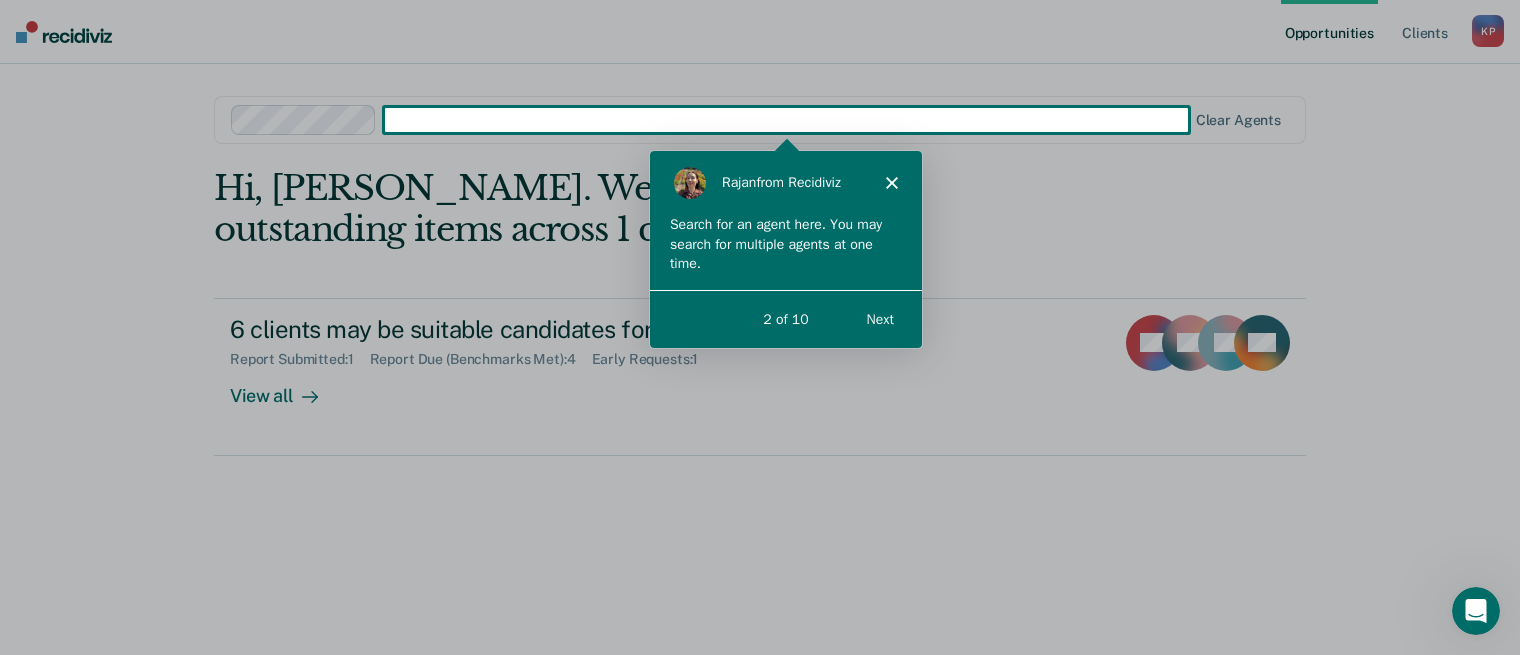 click 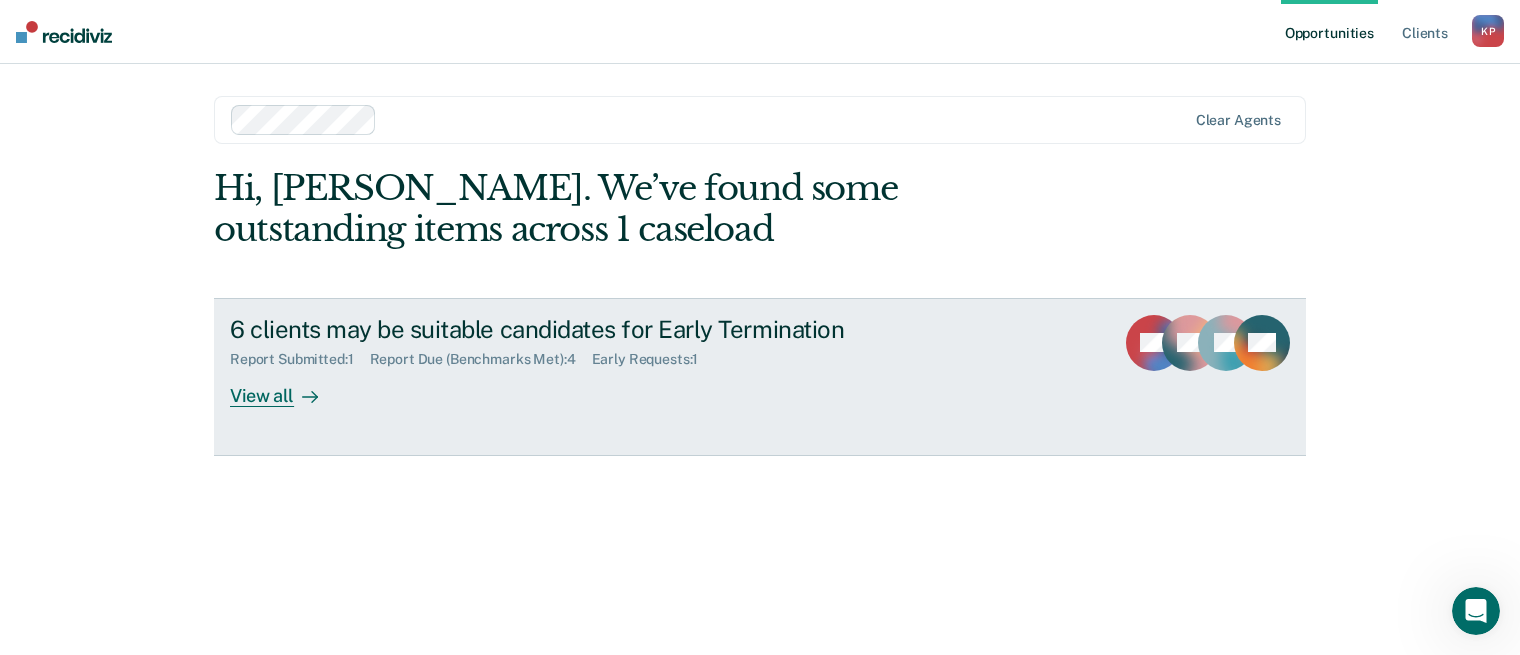 click on "View all" at bounding box center [286, 387] 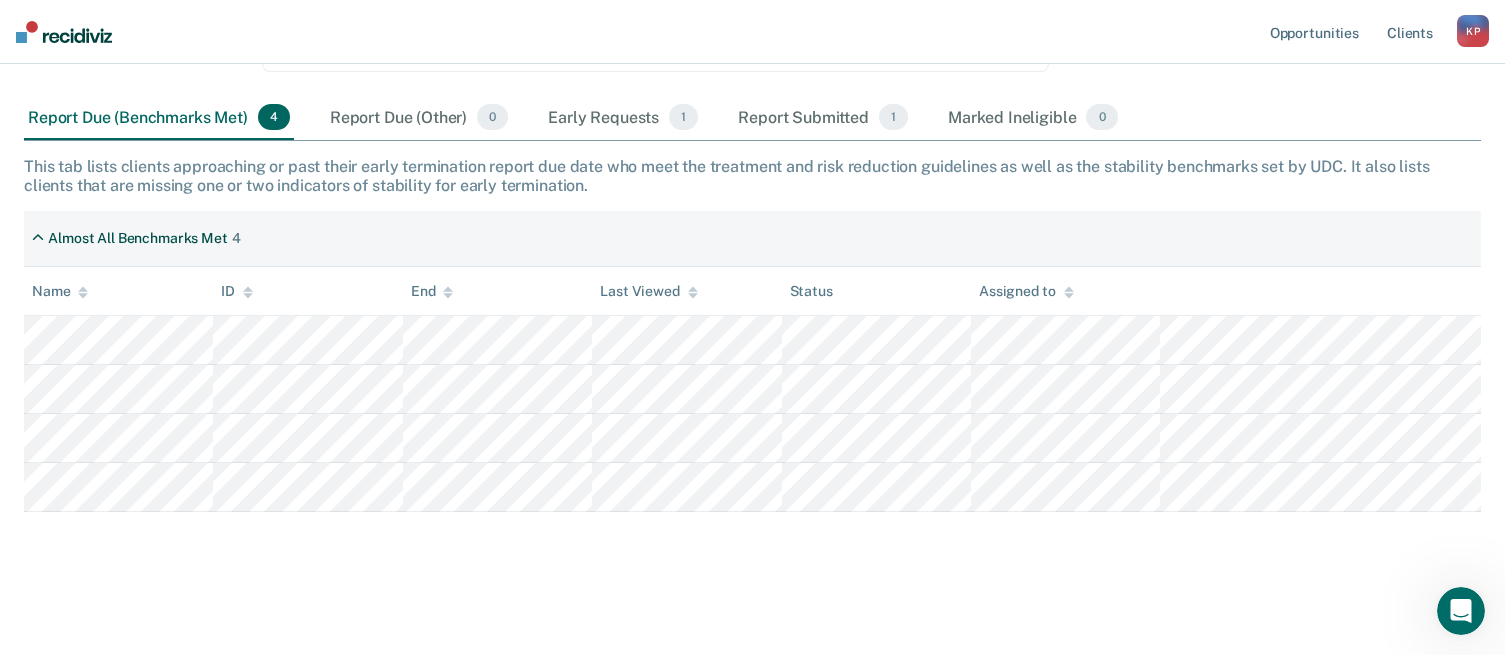 scroll, scrollTop: 264, scrollLeft: 0, axis: vertical 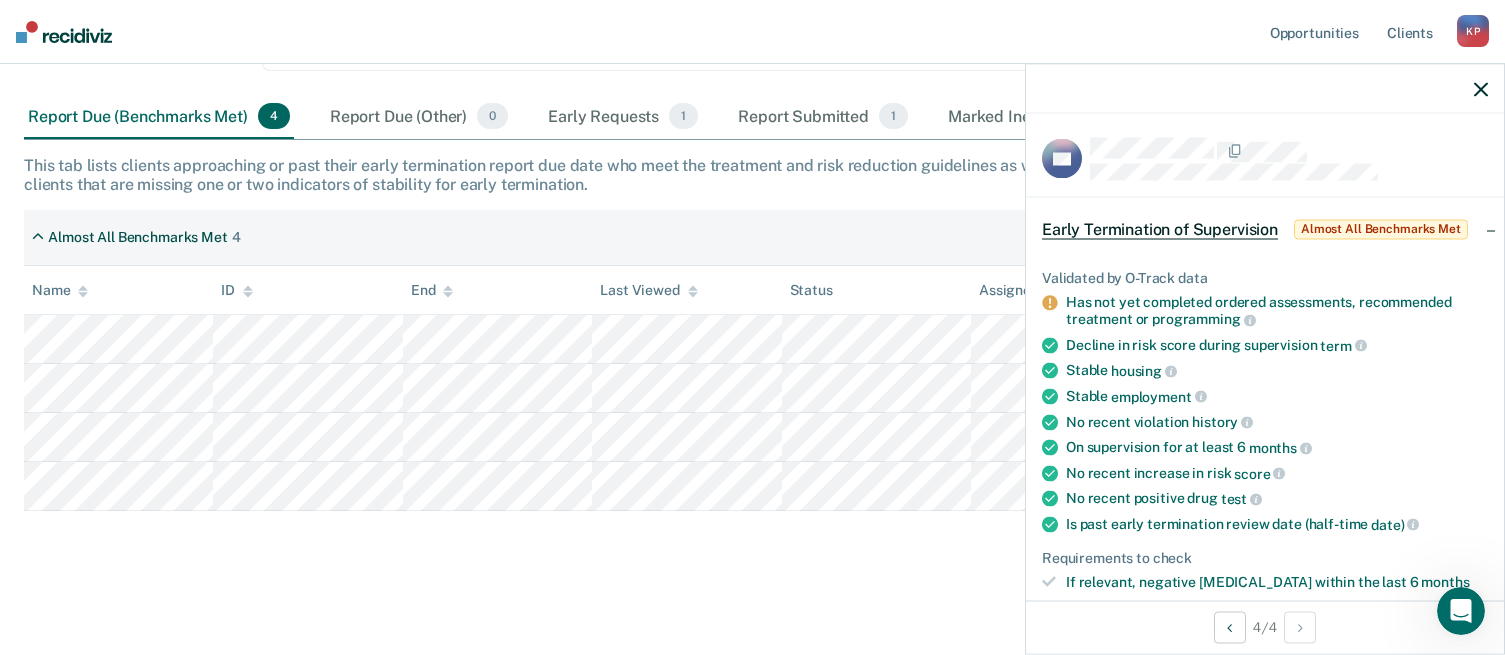 click 